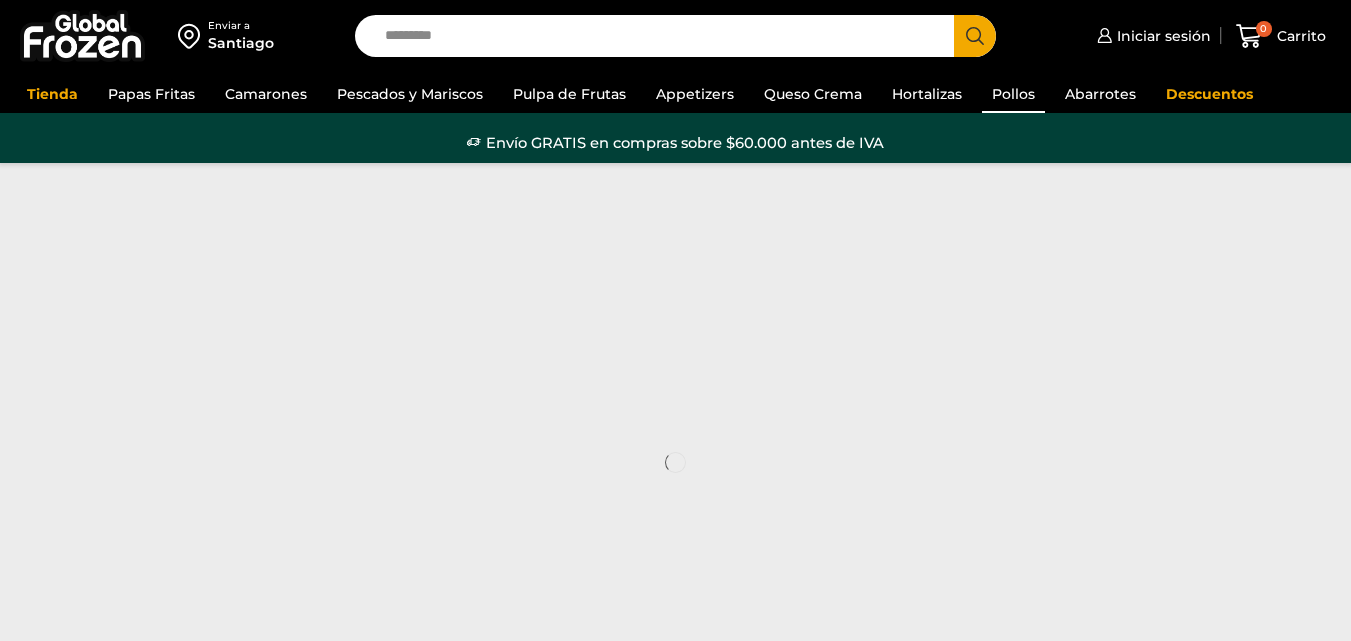 scroll, scrollTop: 0, scrollLeft: 0, axis: both 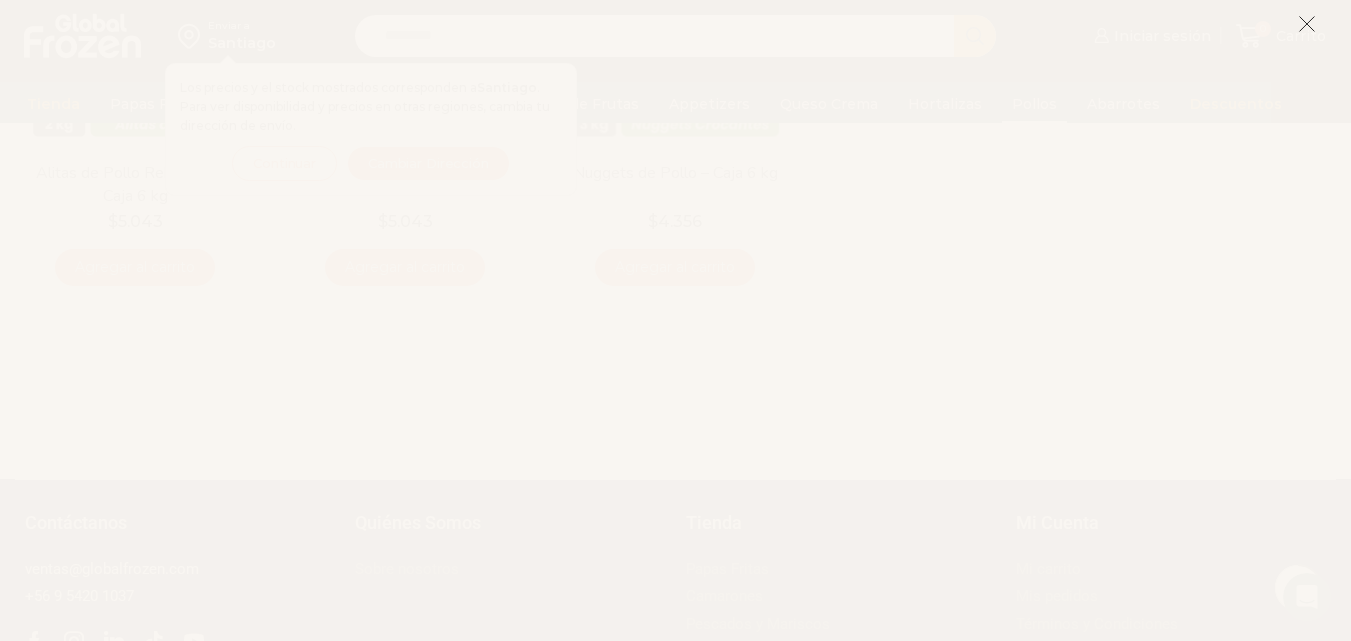 click at bounding box center [1307, 24] 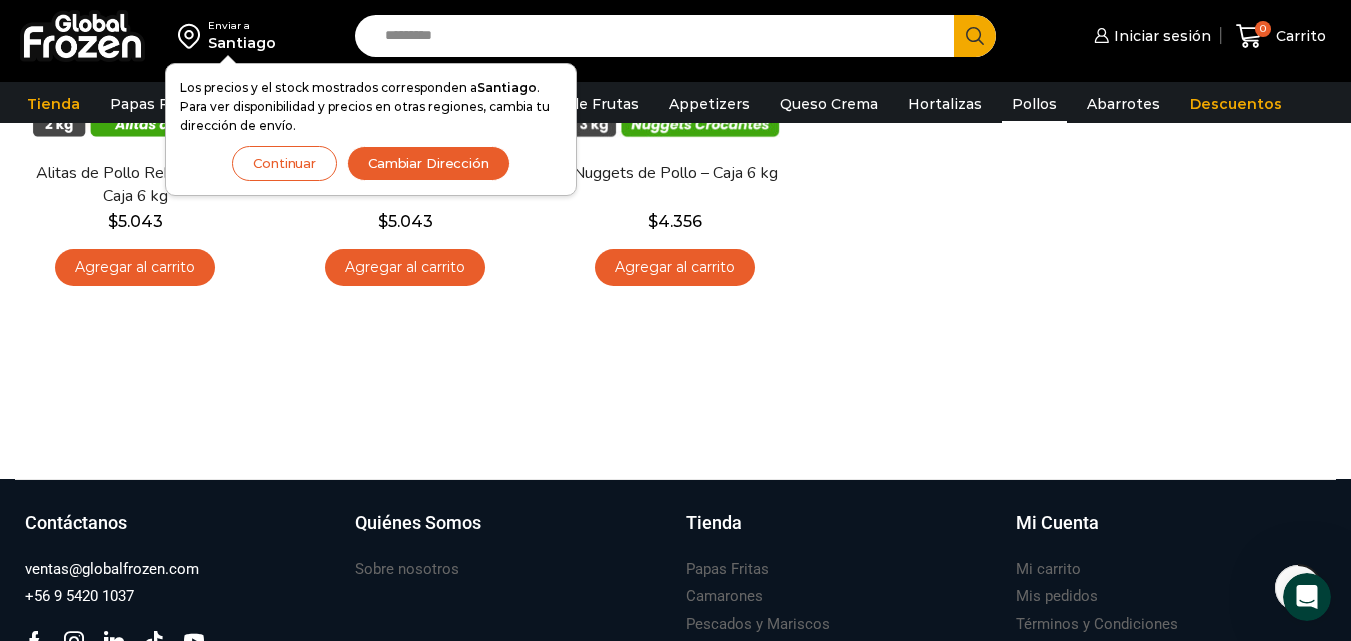 click on "**********" at bounding box center (675, 126) 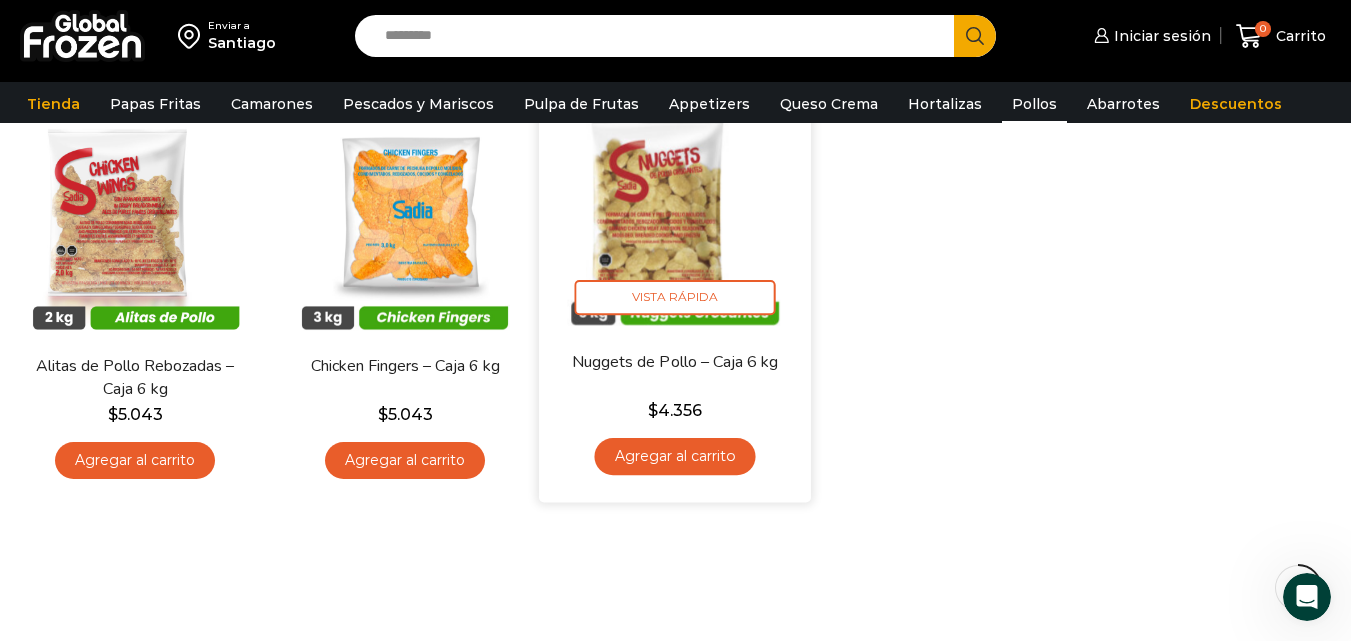 scroll, scrollTop: 200, scrollLeft: 0, axis: vertical 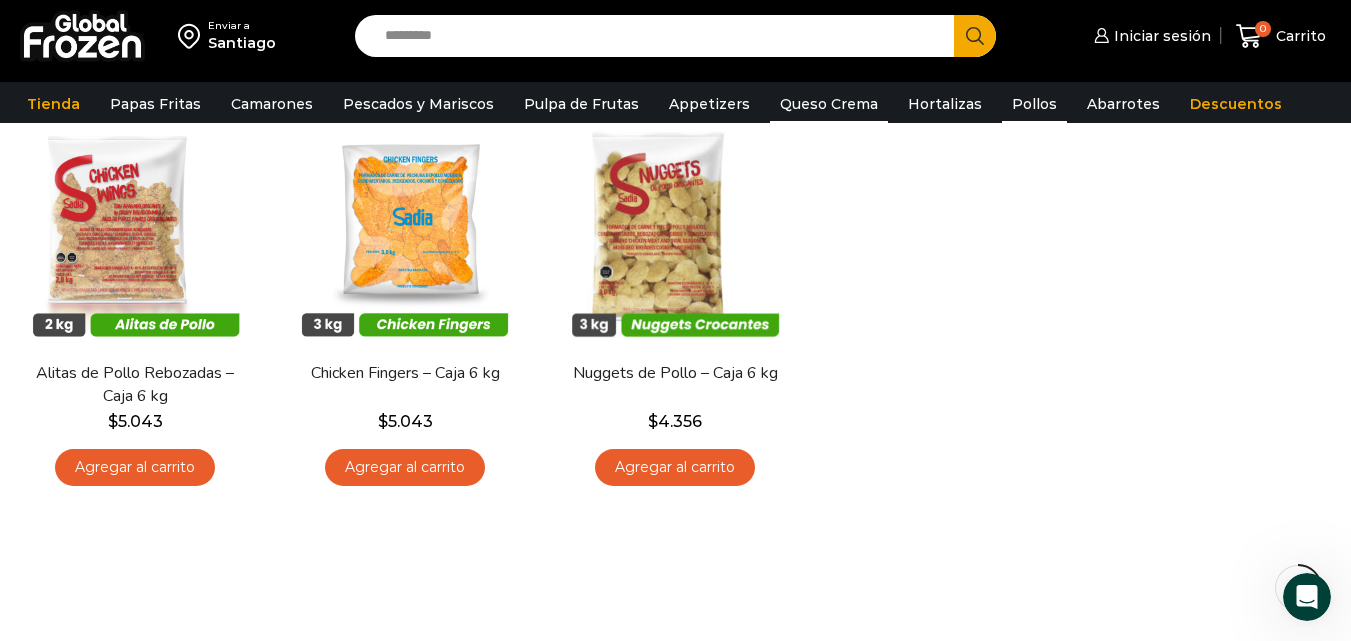 click on "Queso Crema" at bounding box center (829, 104) 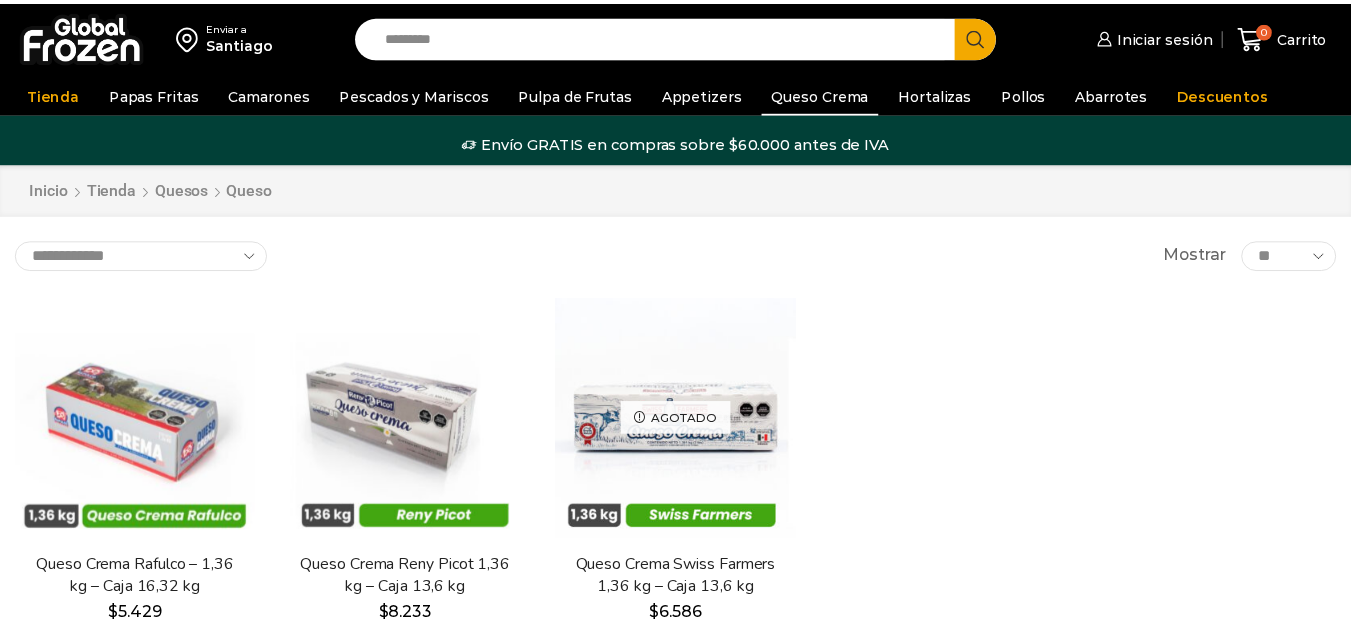 scroll, scrollTop: 0, scrollLeft: 0, axis: both 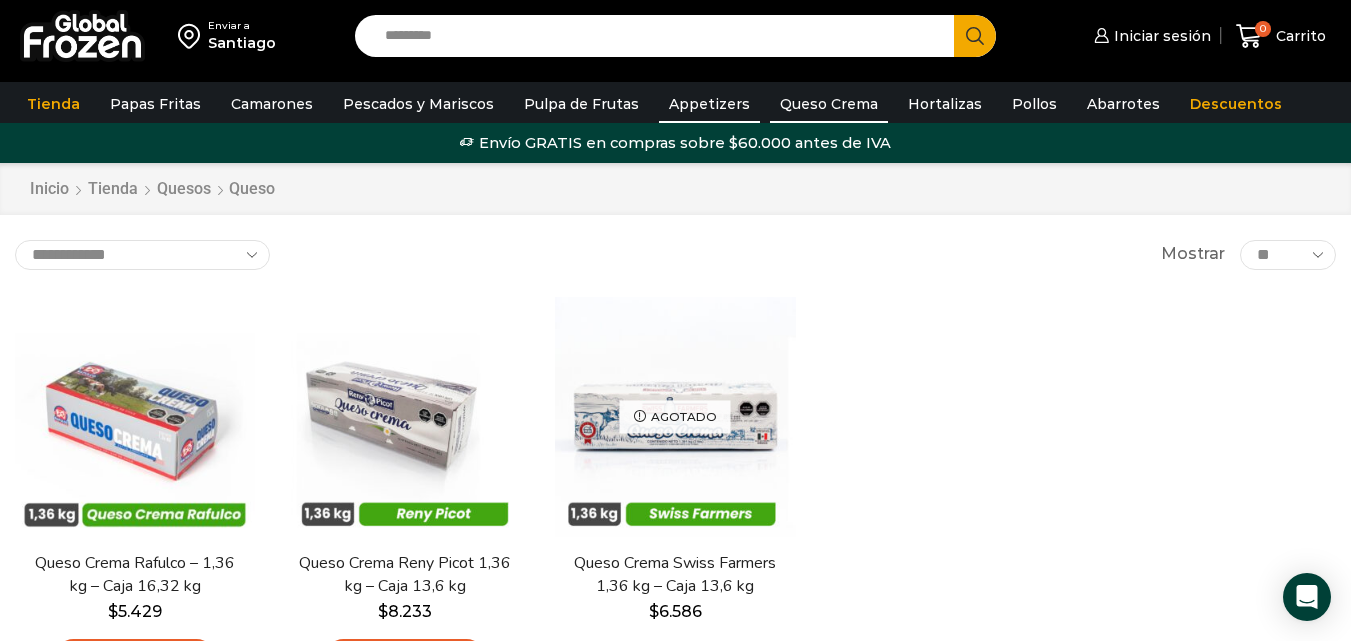 click on "Appetizers" at bounding box center (709, 104) 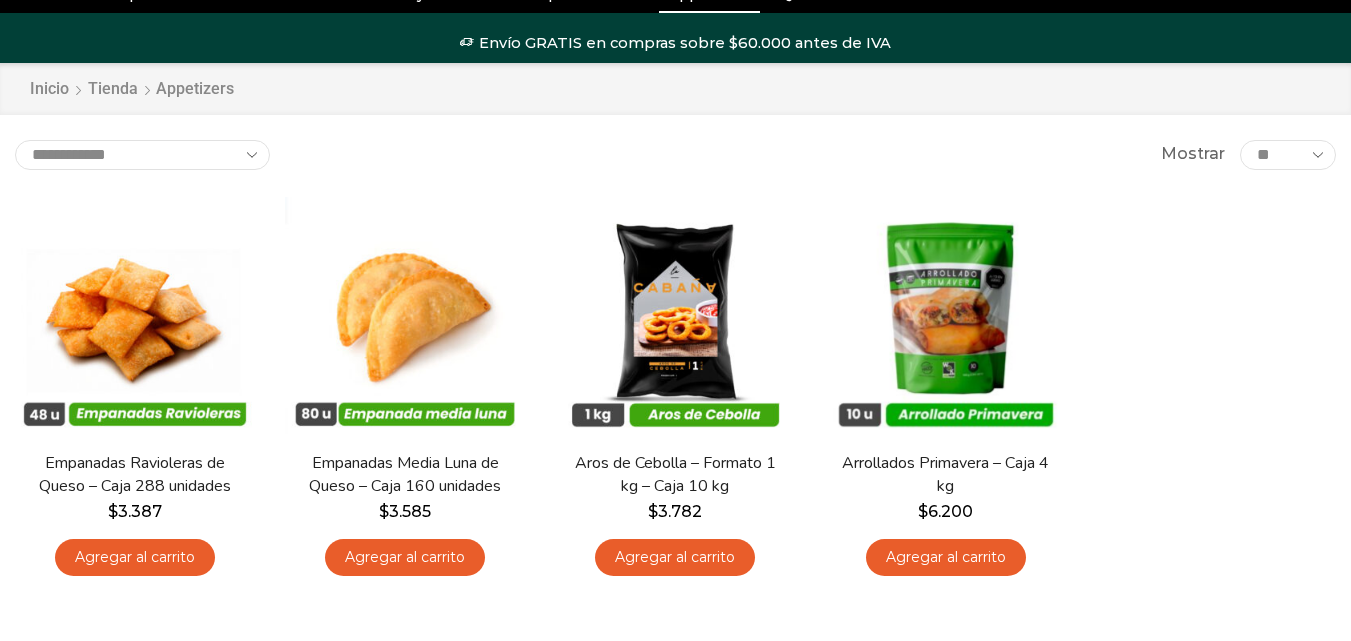 scroll, scrollTop: 100, scrollLeft: 0, axis: vertical 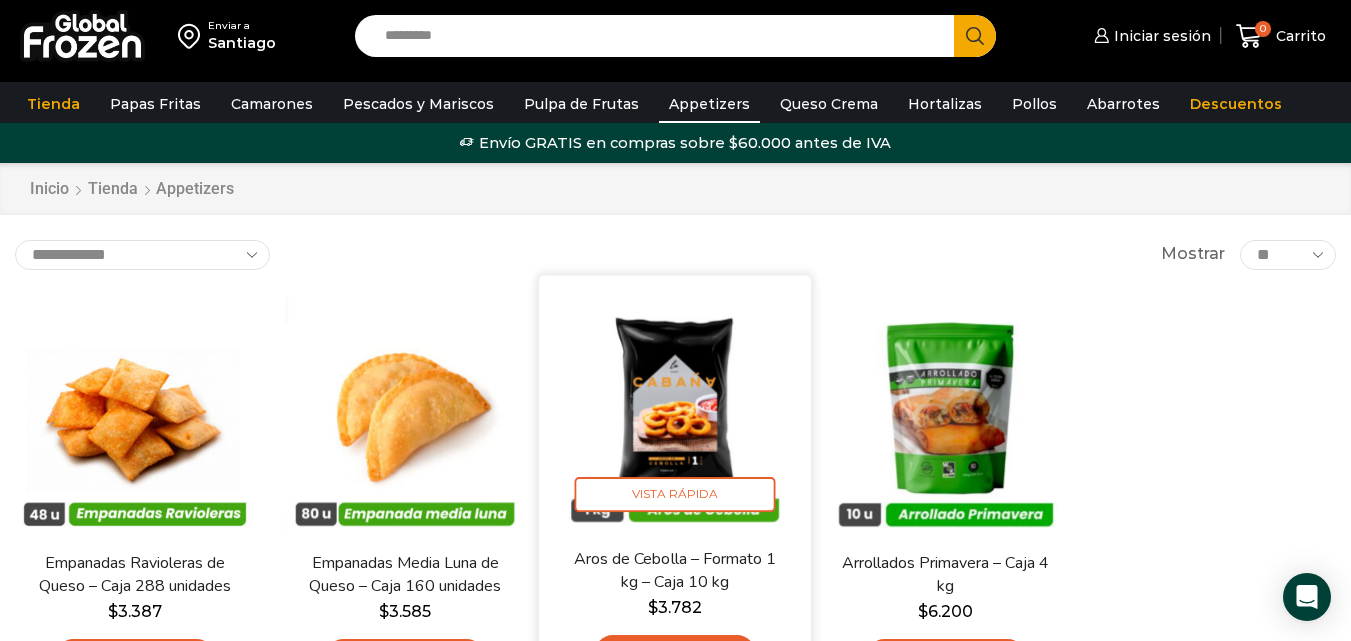 drag, startPoint x: 805, startPoint y: 191, endPoint x: 729, endPoint y: 379, distance: 202.78067 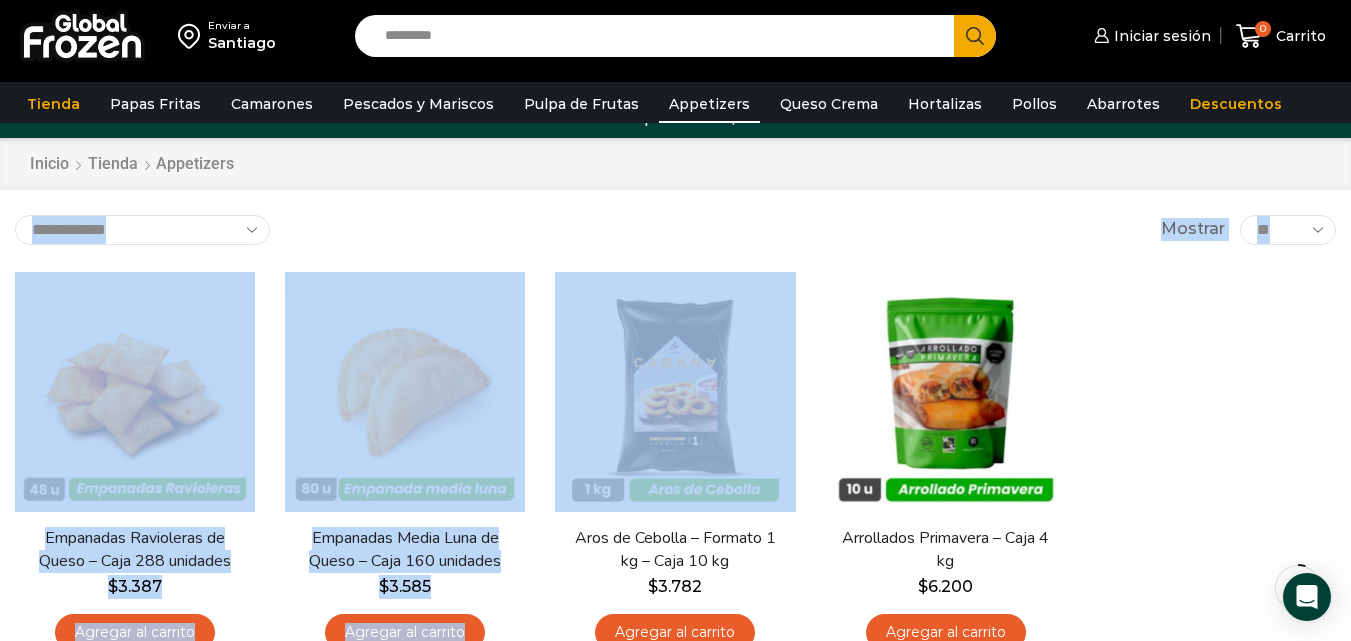 scroll, scrollTop: 0, scrollLeft: 0, axis: both 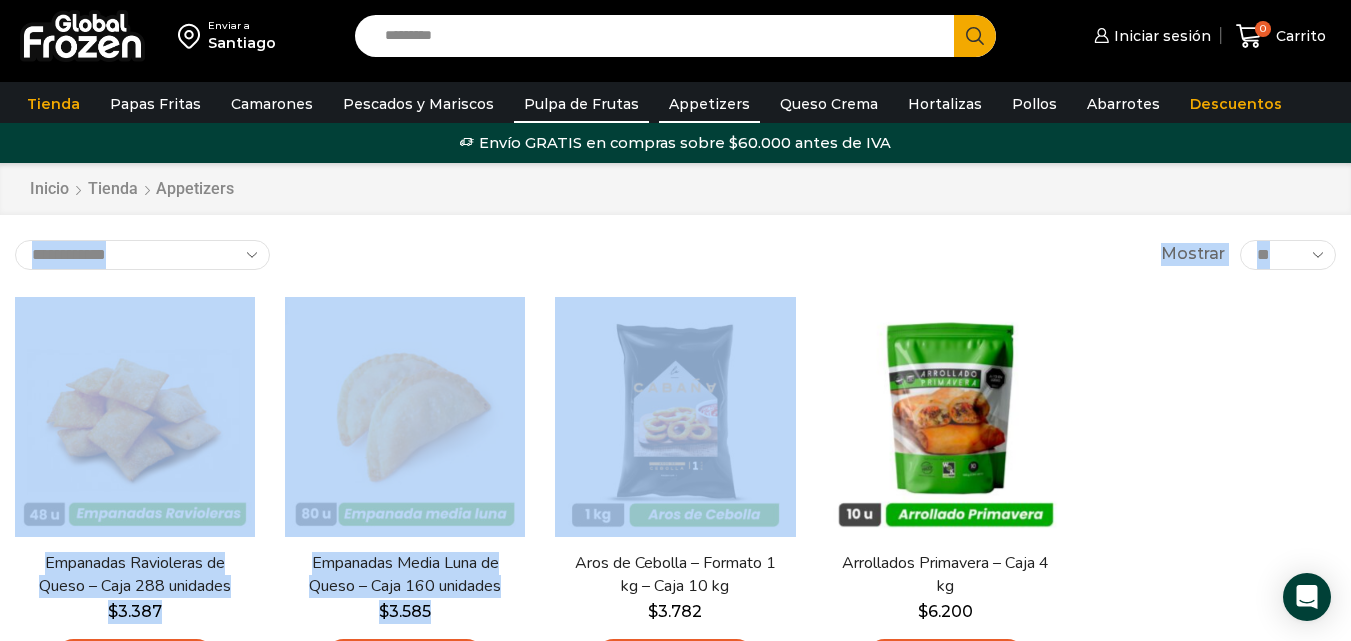 click on "Pulpa de Frutas" at bounding box center [581, 104] 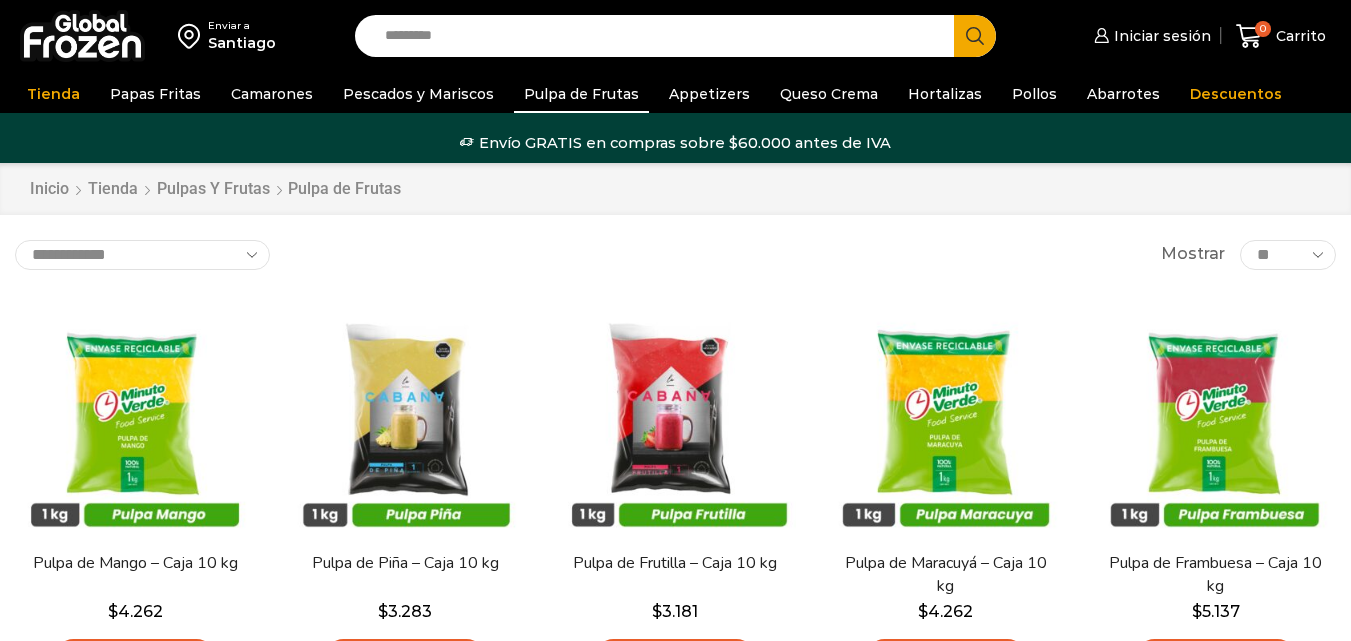 scroll, scrollTop: 0, scrollLeft: 0, axis: both 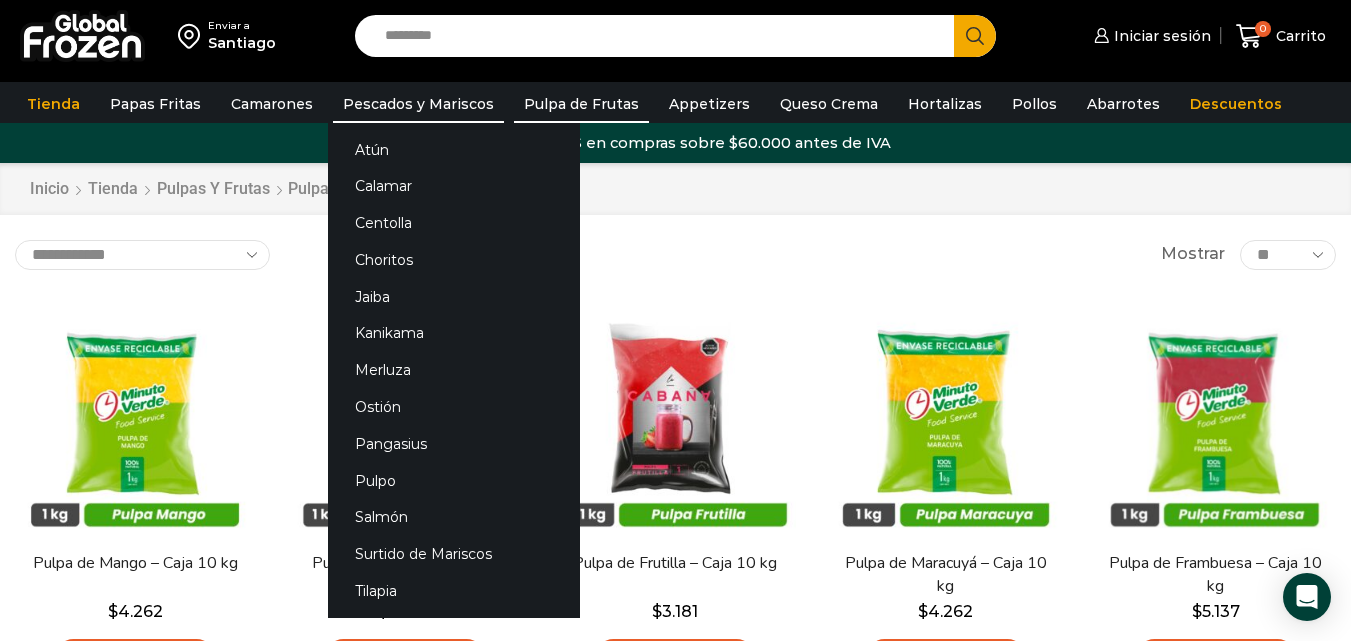 click on "Pescados y Mariscos" at bounding box center (418, 104) 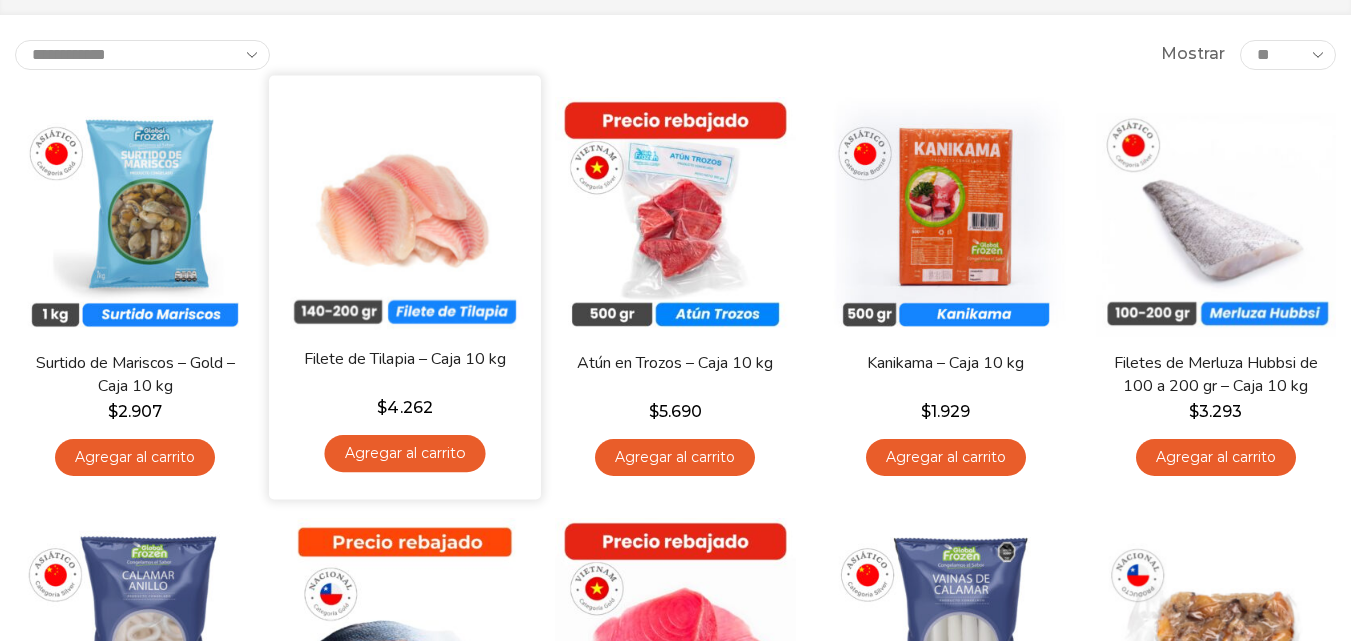 scroll, scrollTop: 200, scrollLeft: 0, axis: vertical 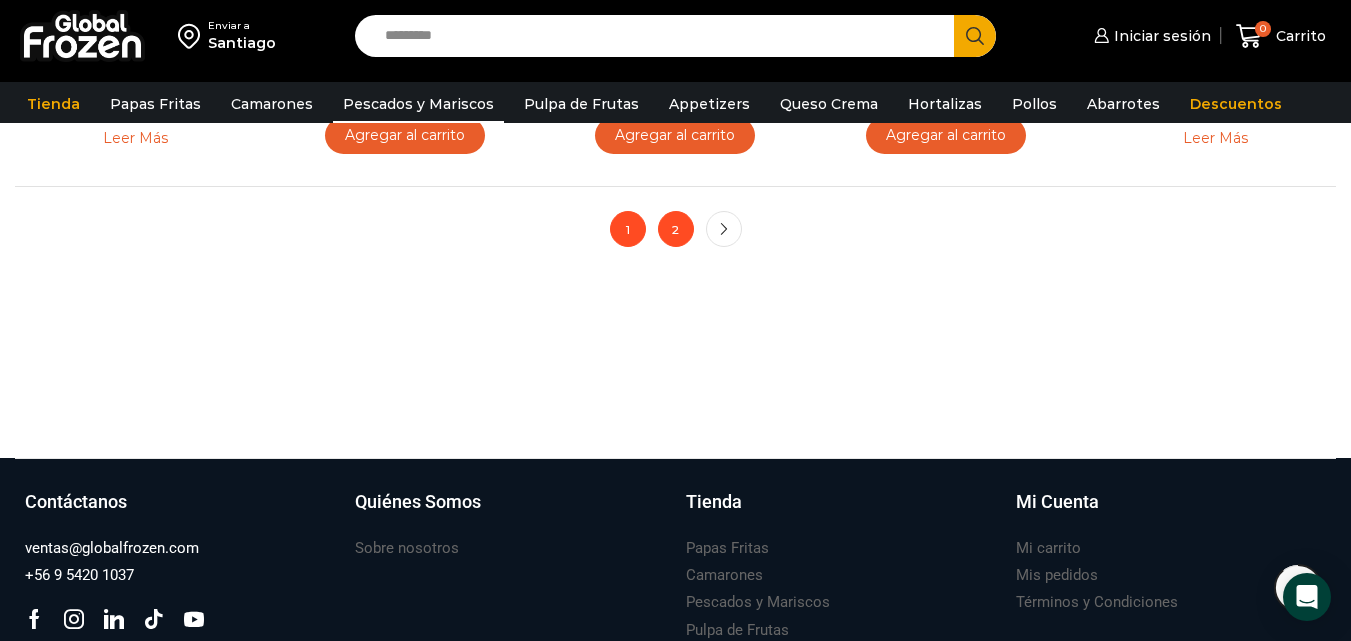 click on "2" at bounding box center [676, 229] 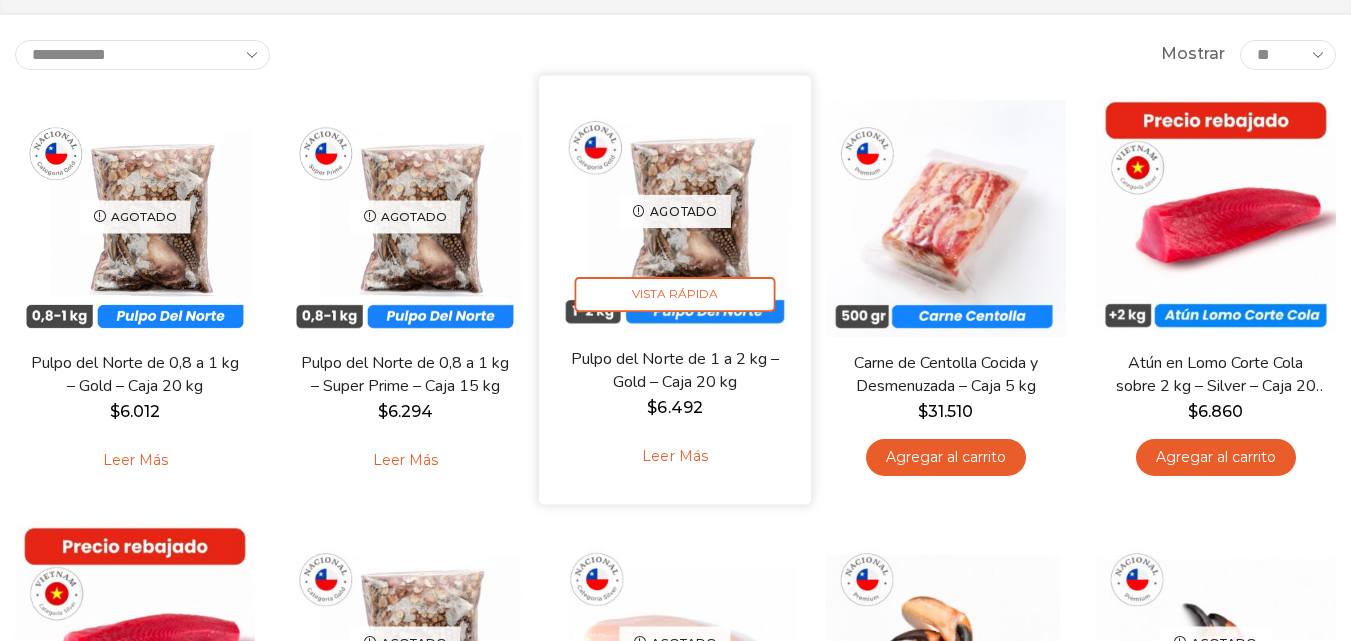 scroll, scrollTop: 200, scrollLeft: 0, axis: vertical 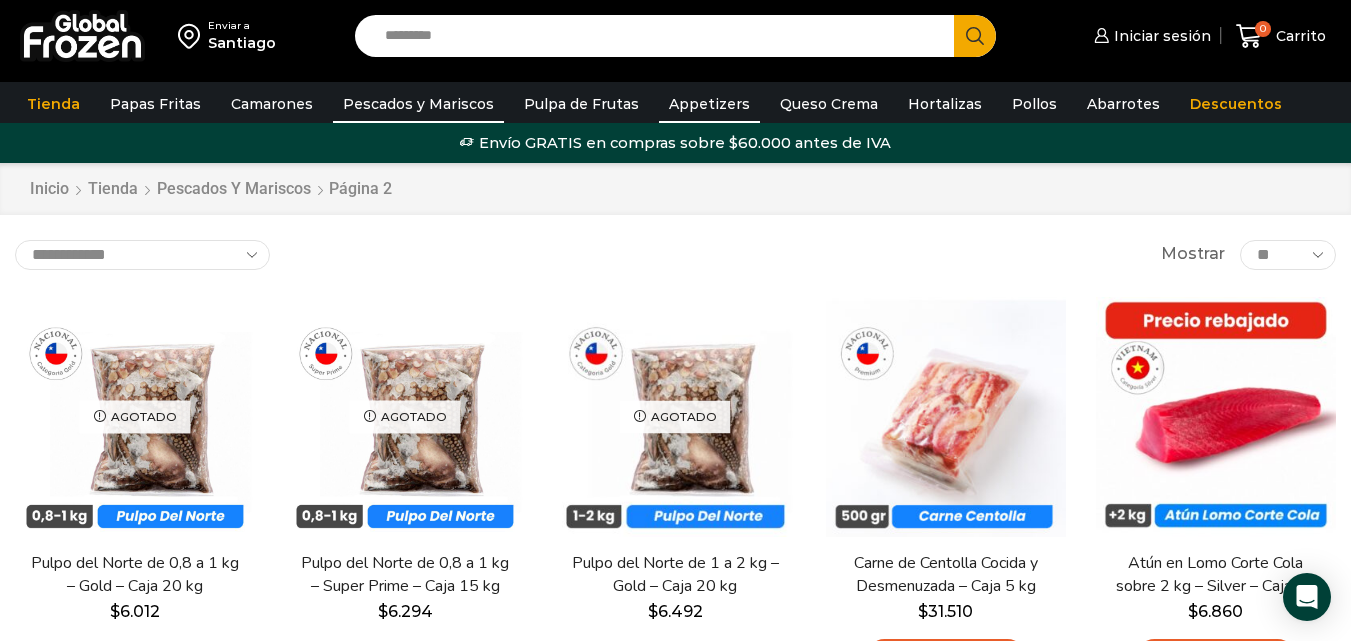 click on "Appetizers" at bounding box center [709, 104] 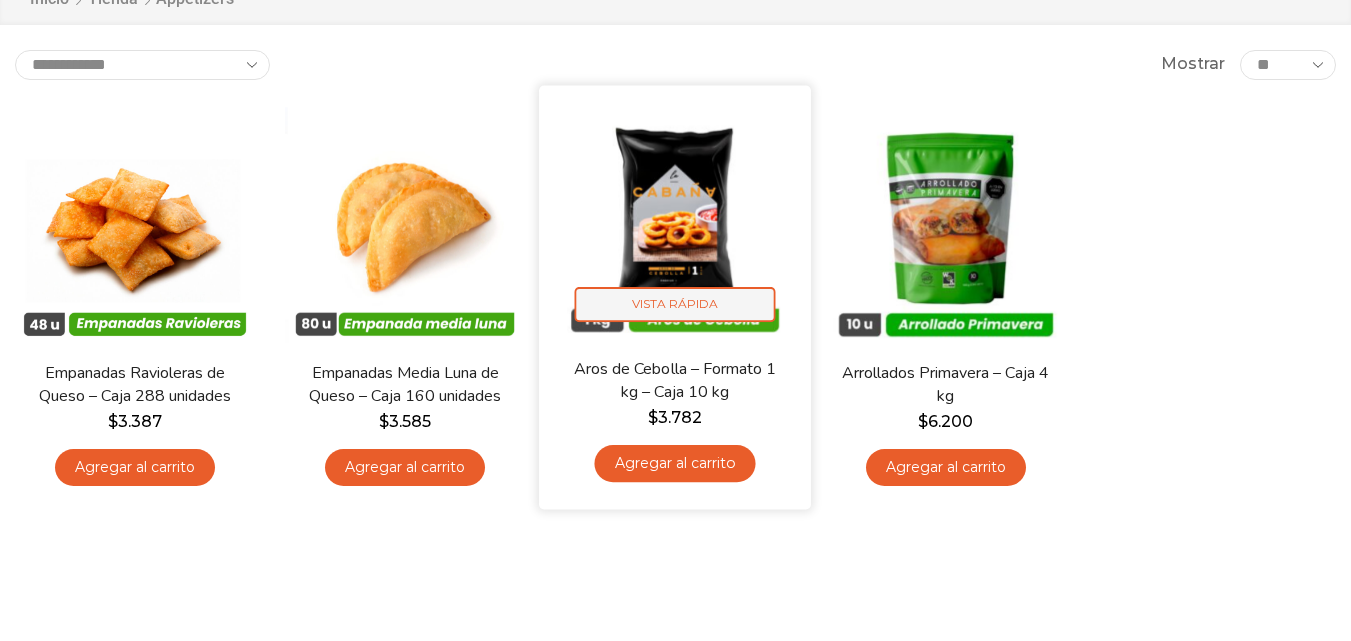 scroll, scrollTop: 200, scrollLeft: 0, axis: vertical 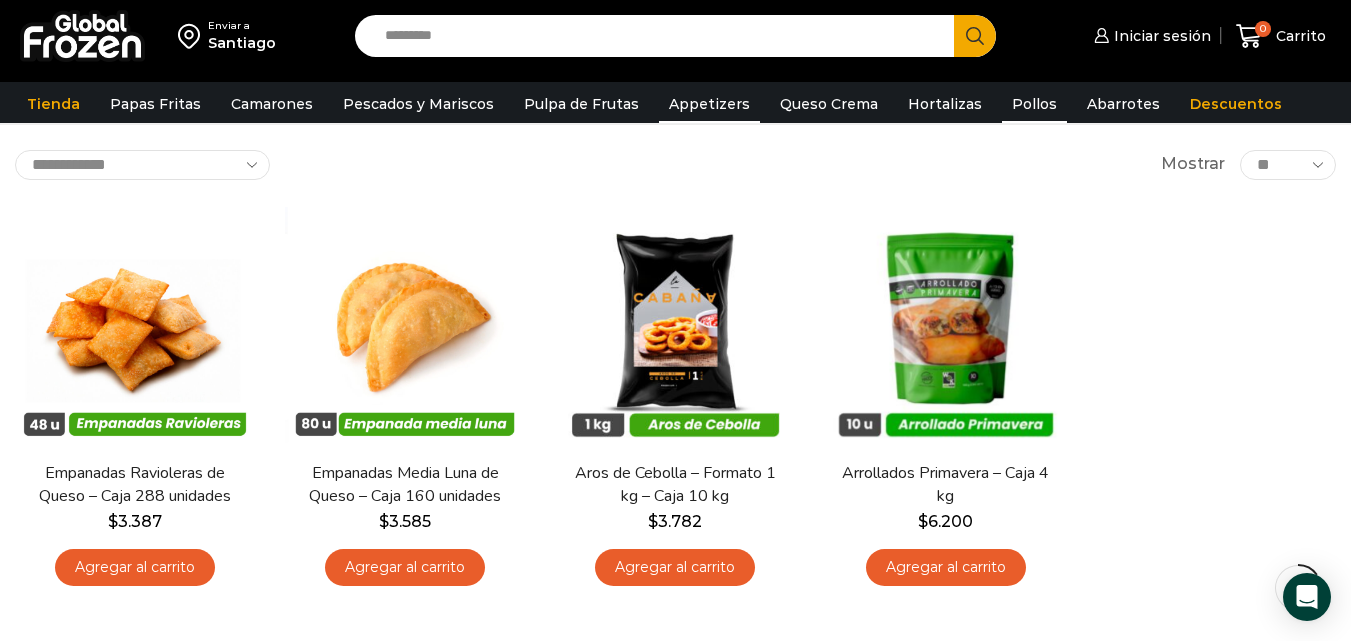 click on "Pollos" at bounding box center [1034, 104] 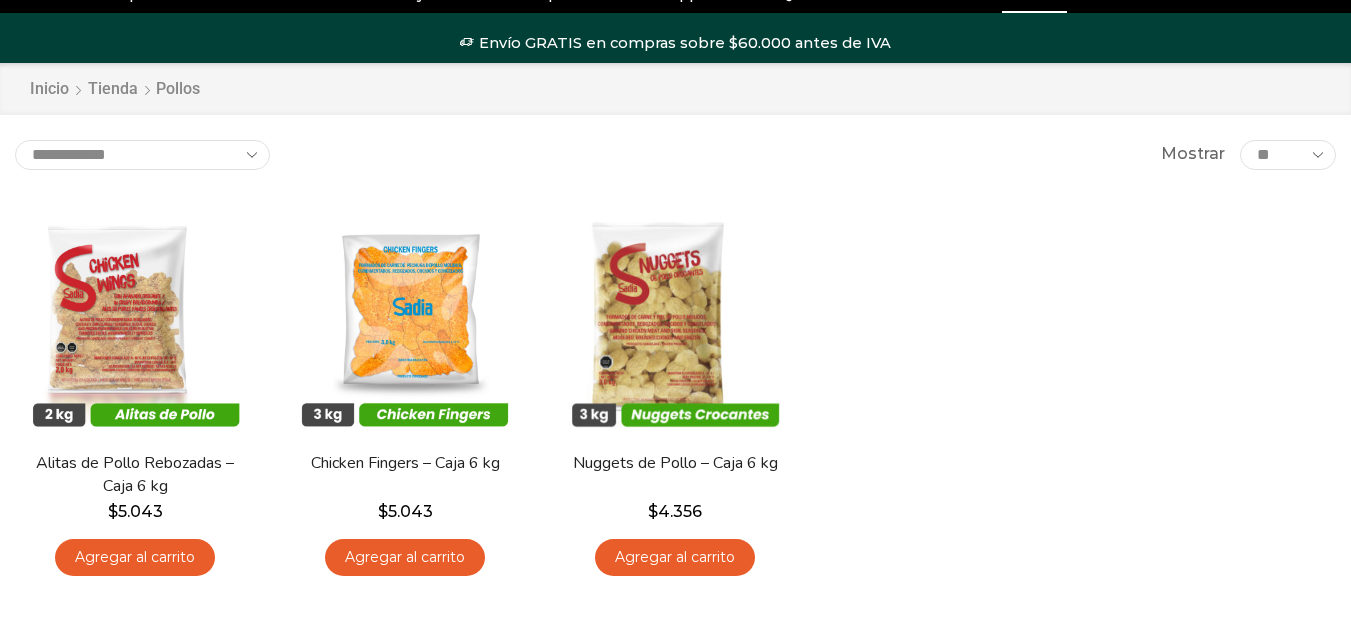 scroll, scrollTop: 100, scrollLeft: 0, axis: vertical 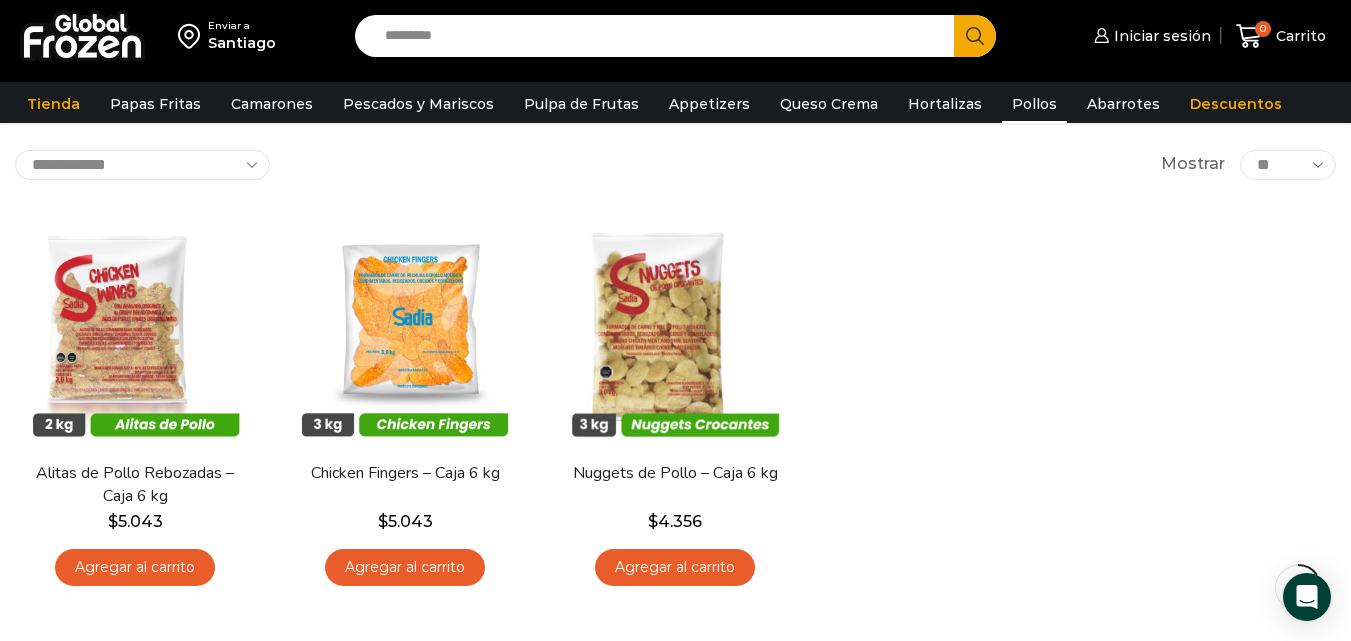 click on "Pollos" at bounding box center (1034, 104) 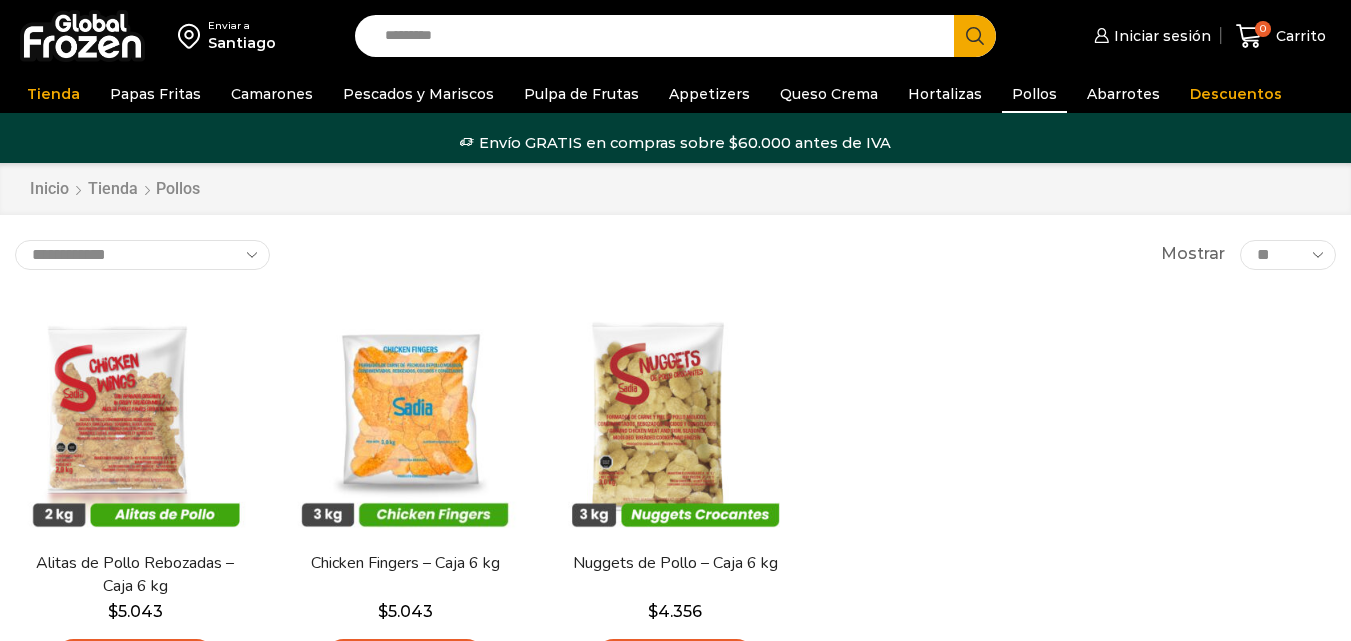 scroll, scrollTop: 0, scrollLeft: 0, axis: both 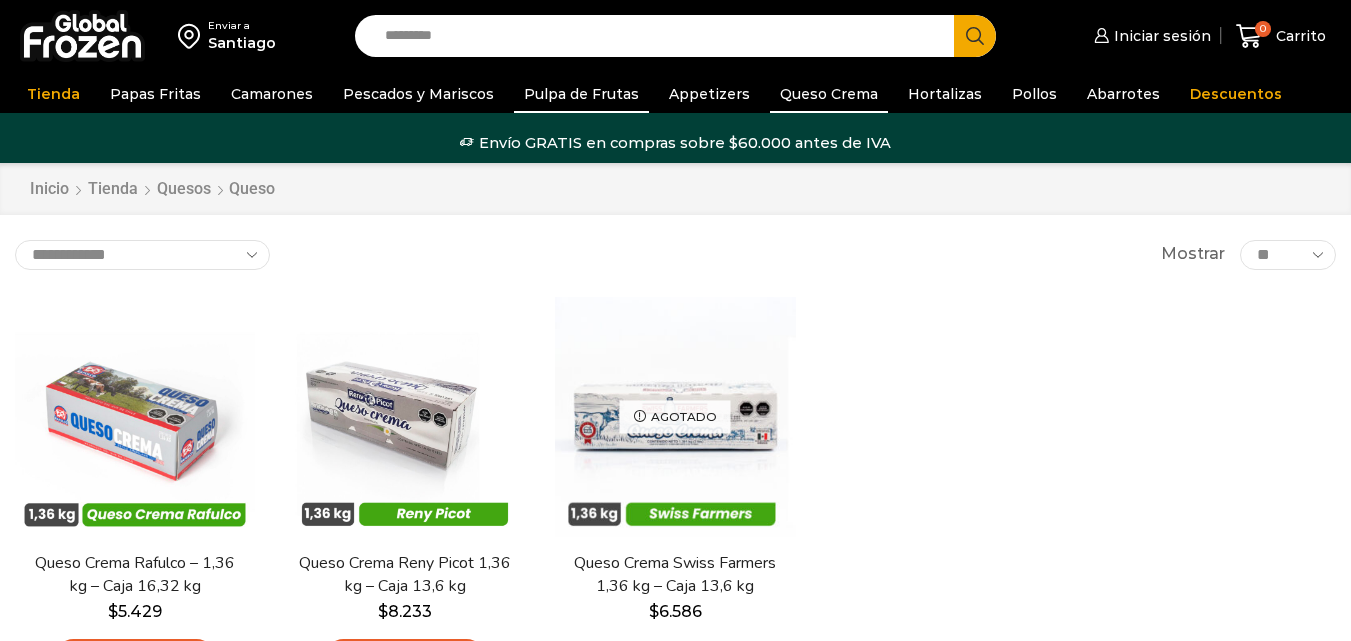 click on "Pulpa de Frutas" at bounding box center (581, 94) 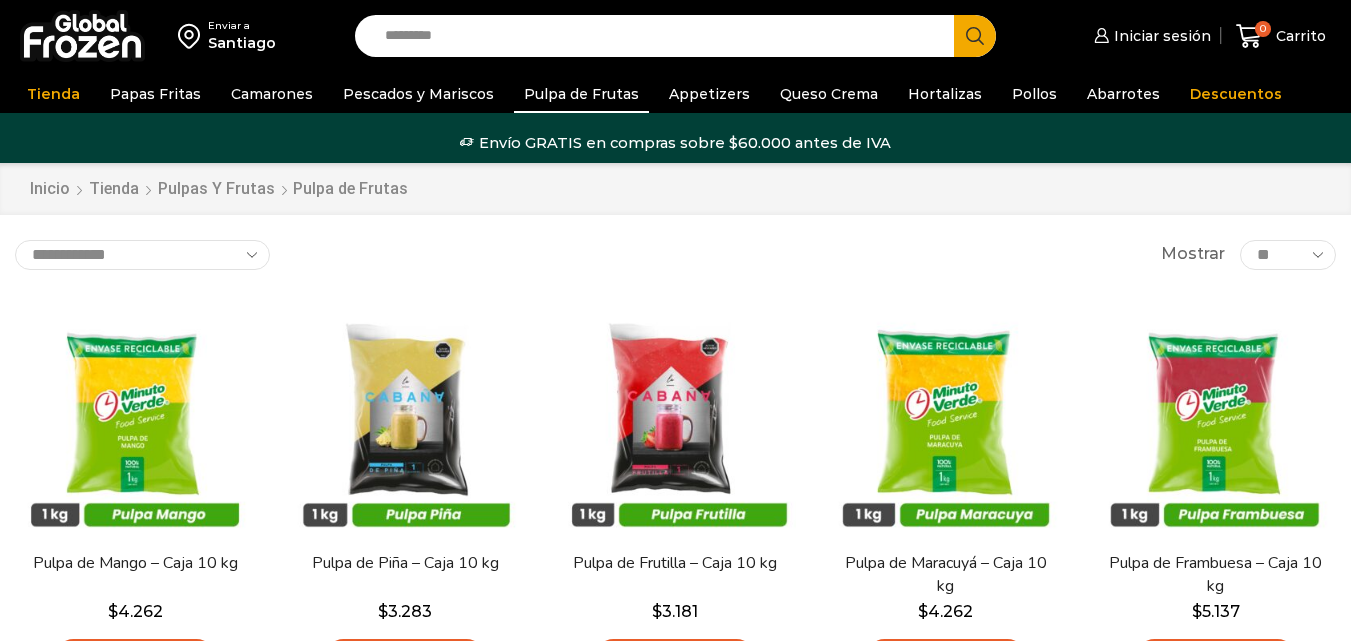scroll, scrollTop: 0, scrollLeft: 0, axis: both 